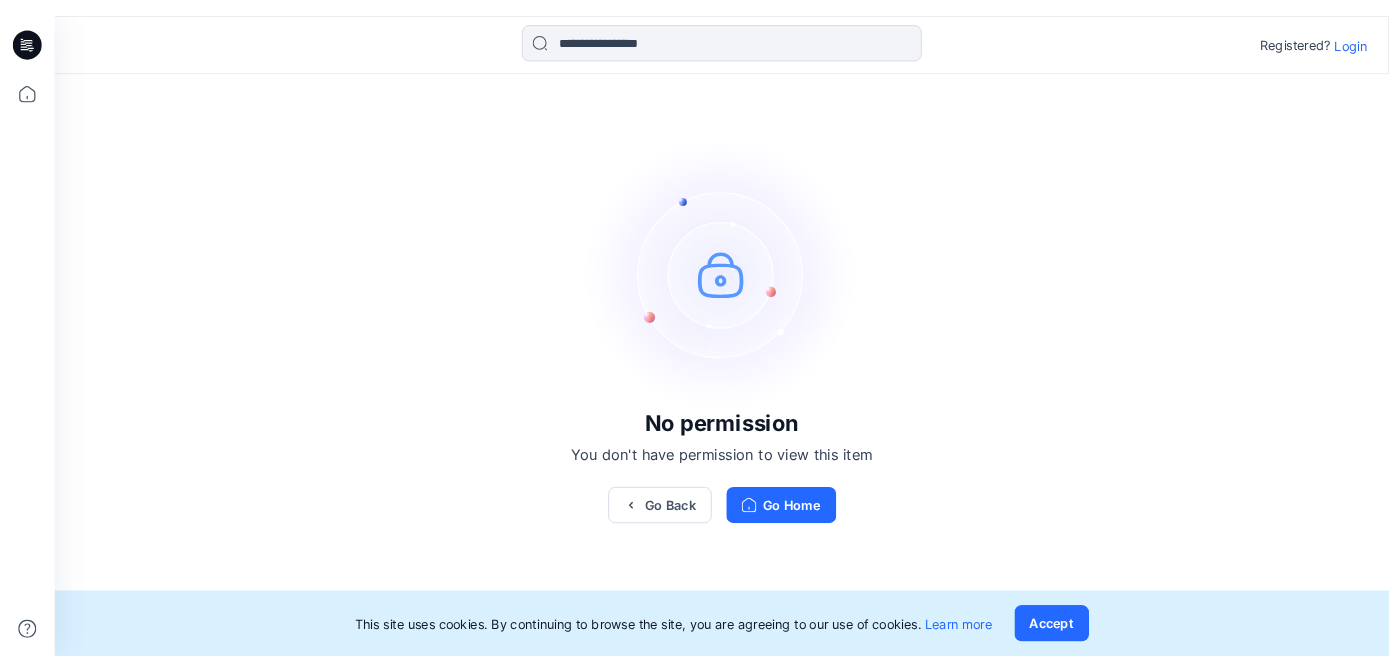 scroll, scrollTop: 0, scrollLeft: 0, axis: both 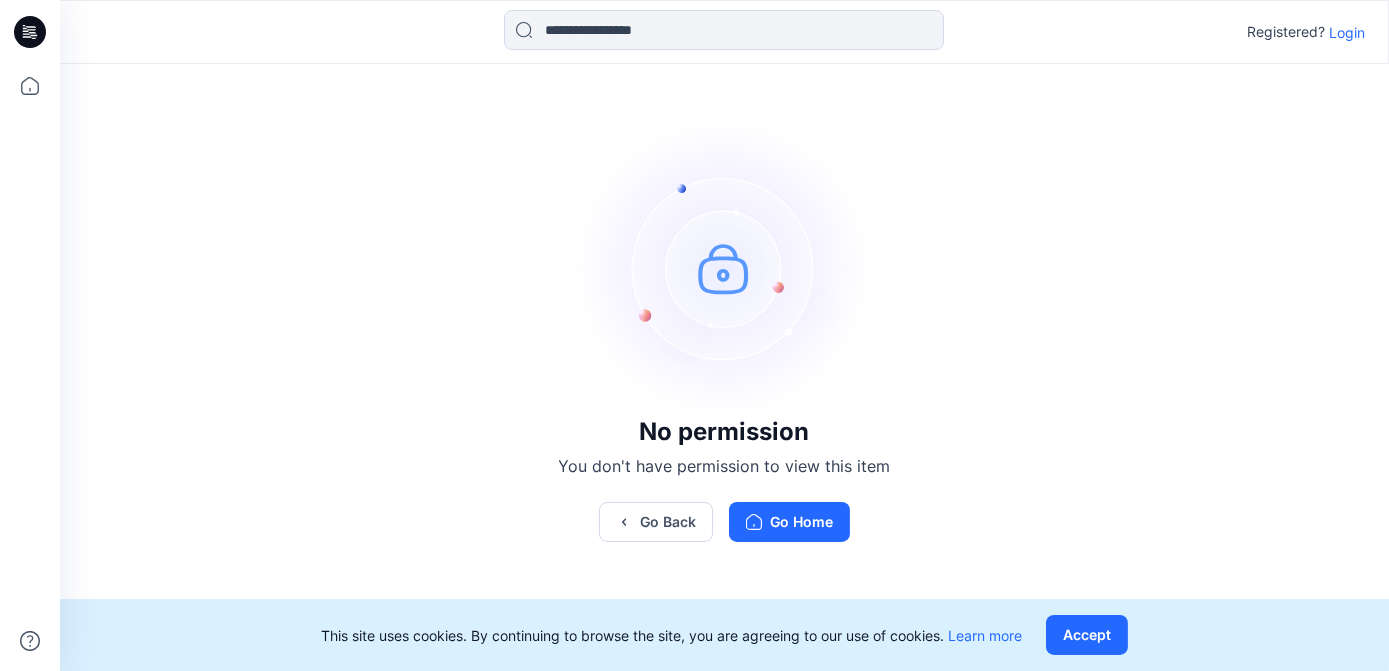 click on "Login" at bounding box center [1347, 32] 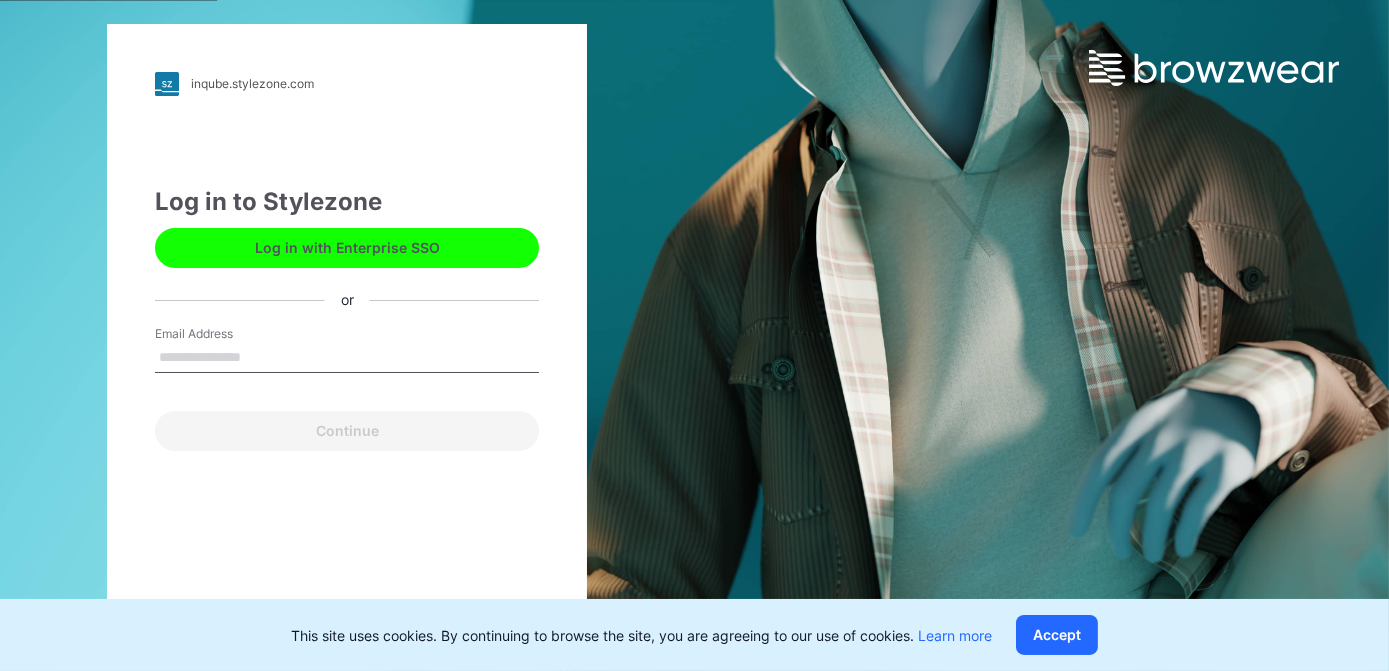 click on "Email Address" at bounding box center [347, 358] 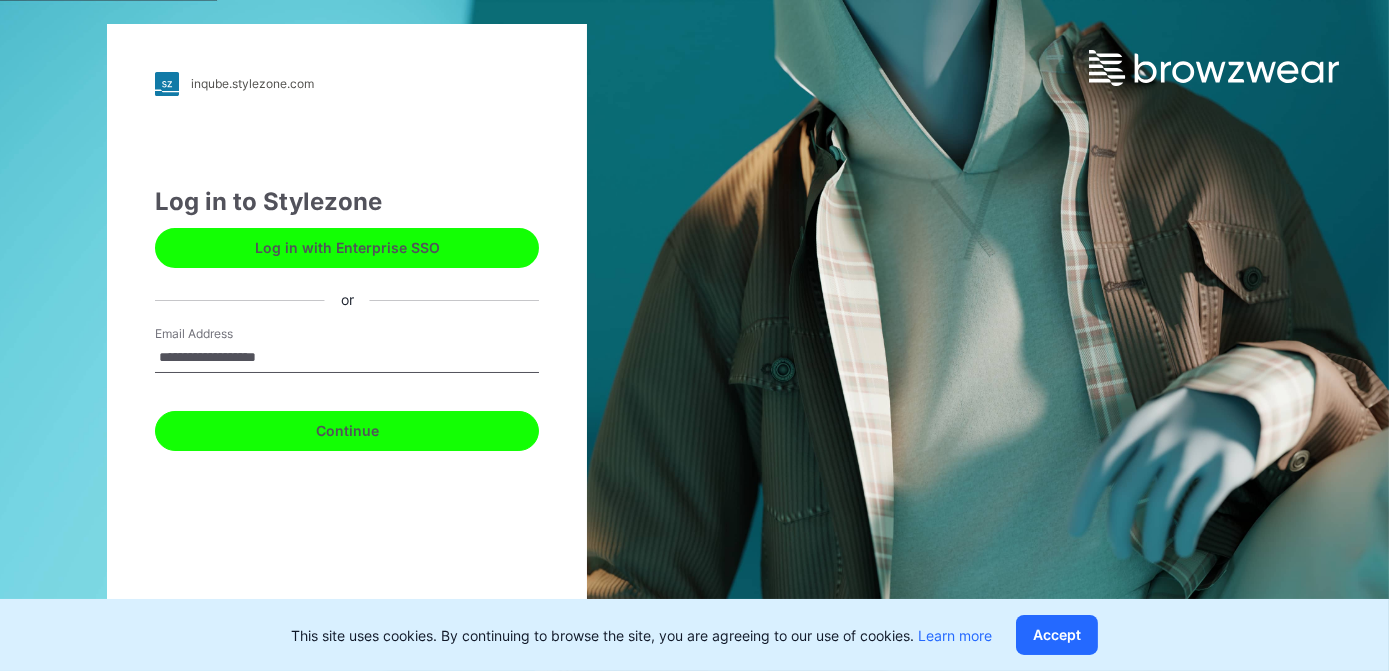click on "Continue" at bounding box center (347, 431) 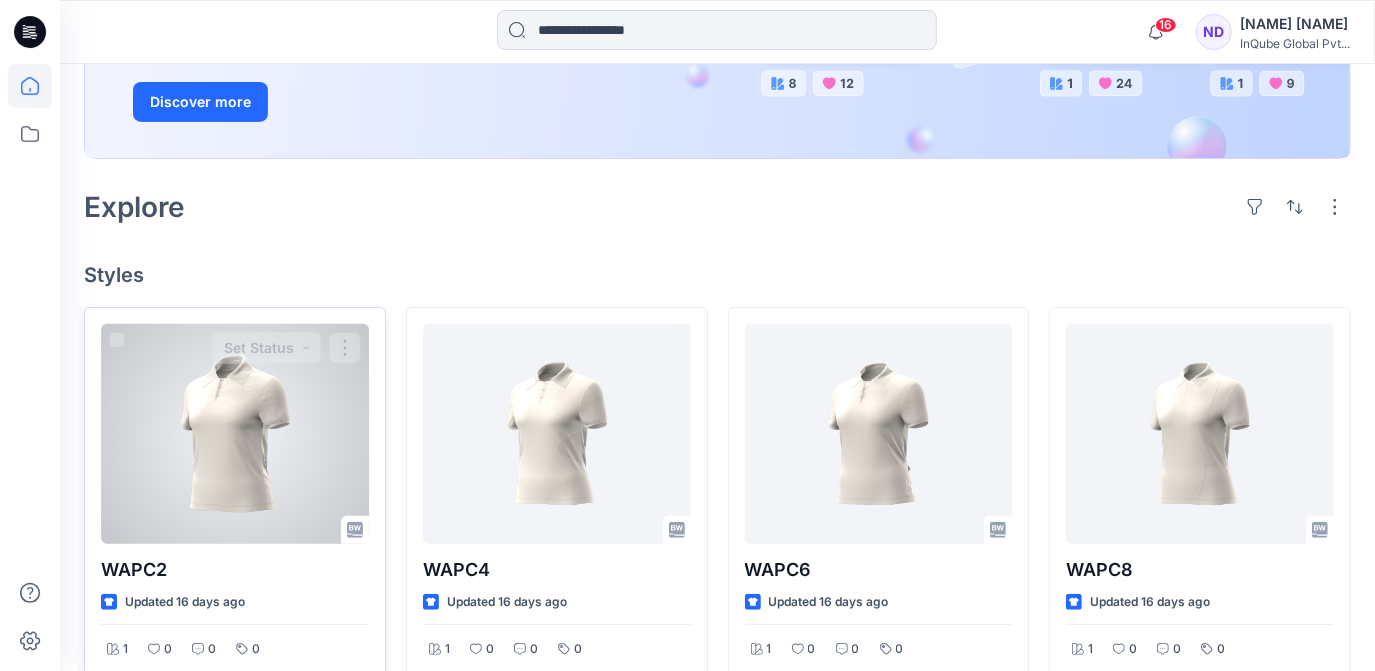 scroll, scrollTop: 363, scrollLeft: 0, axis: vertical 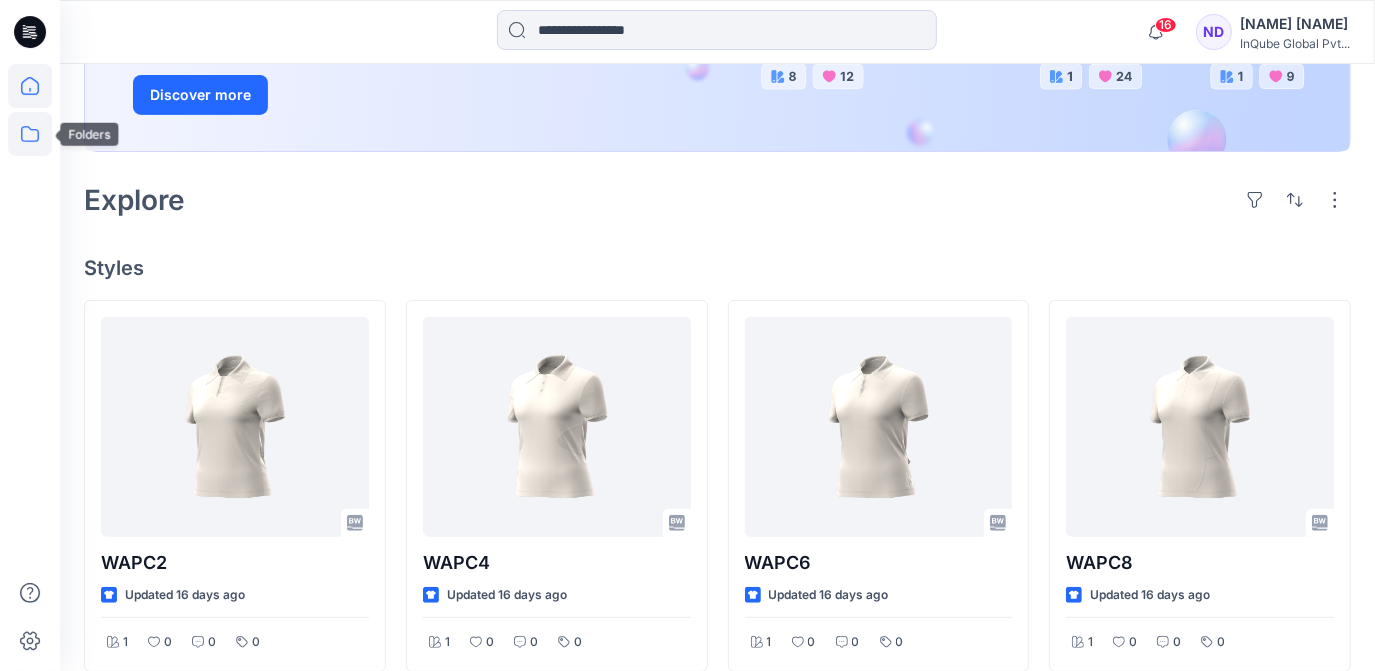 click 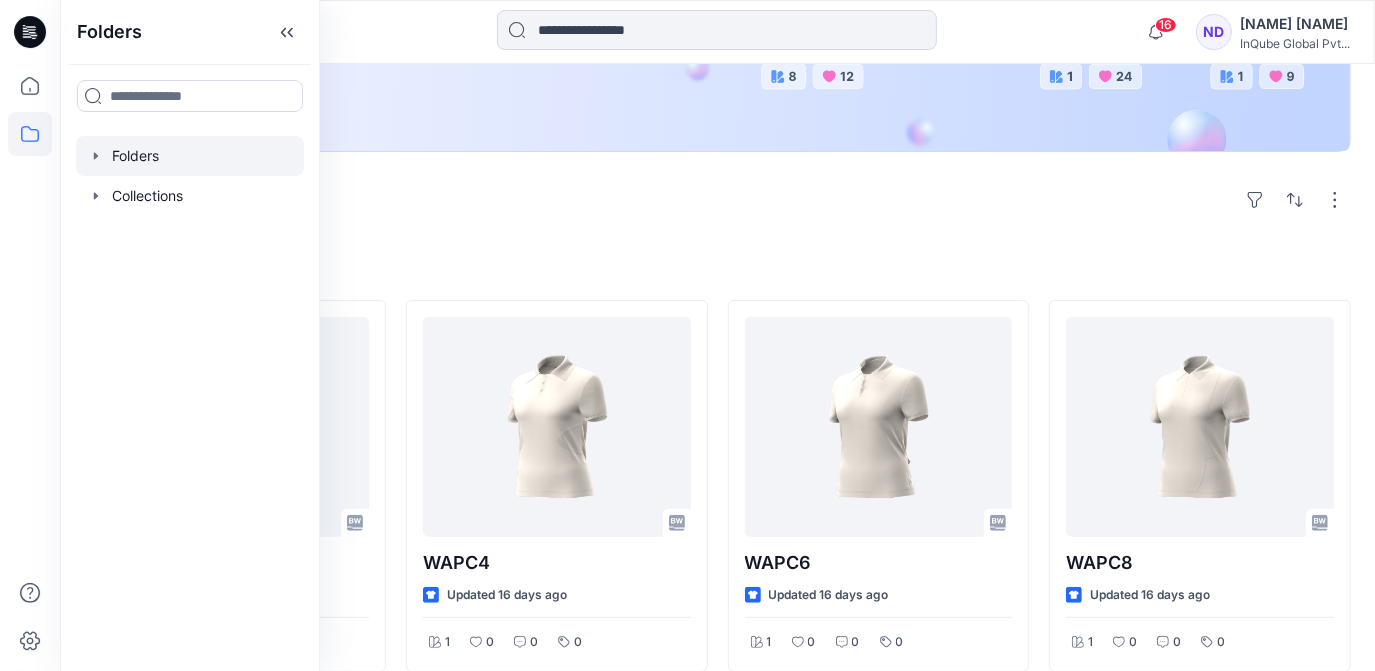 click at bounding box center (190, 156) 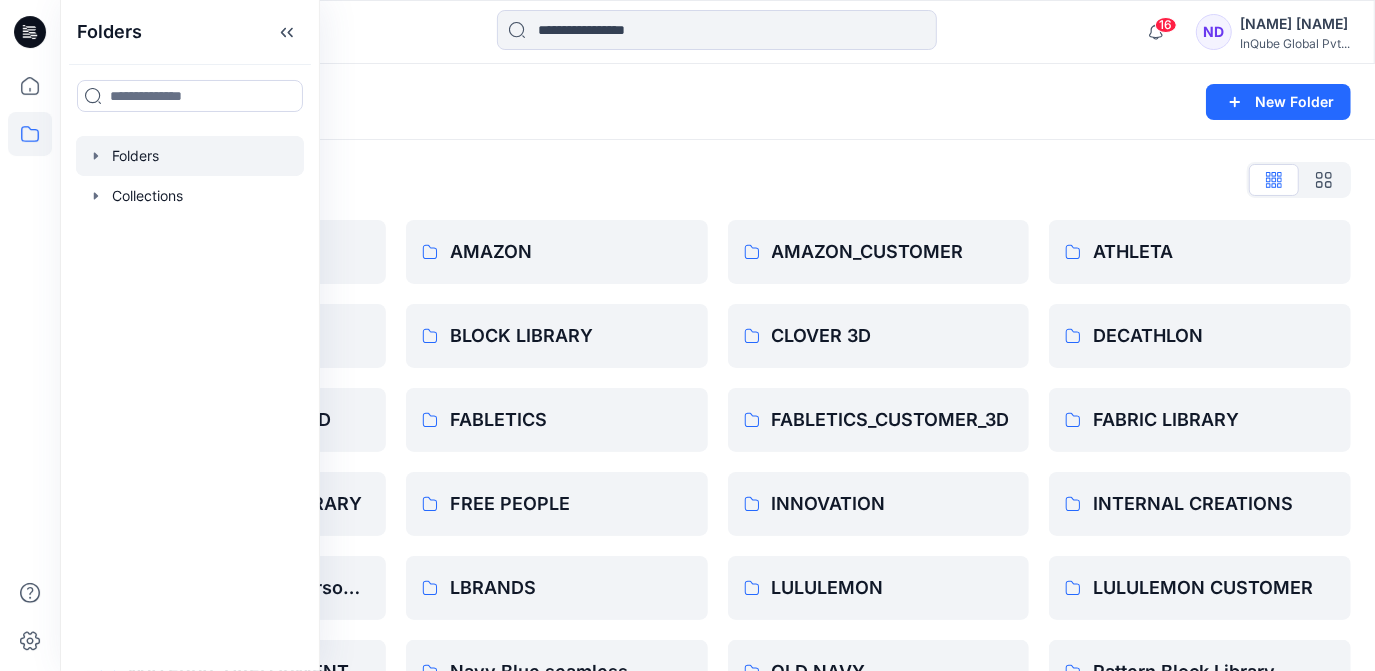 click on "Folders List" at bounding box center [717, 180] 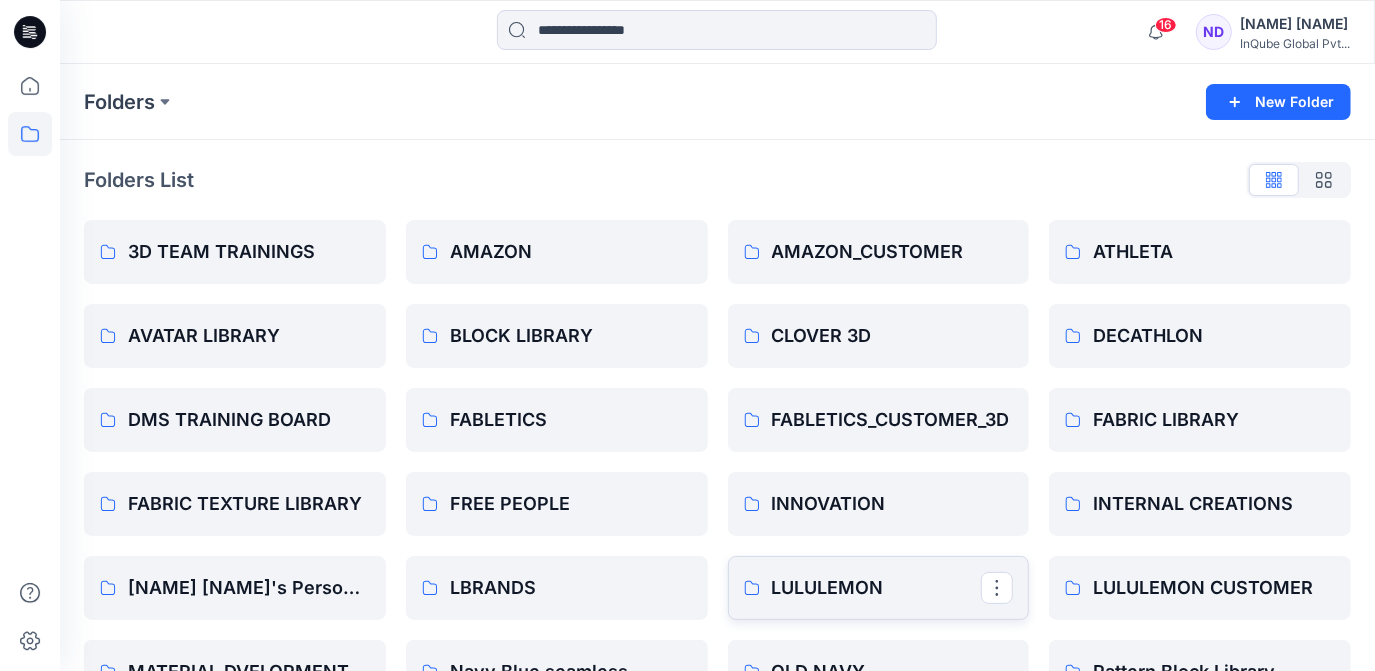 click on "LULULEMON" at bounding box center [877, 588] 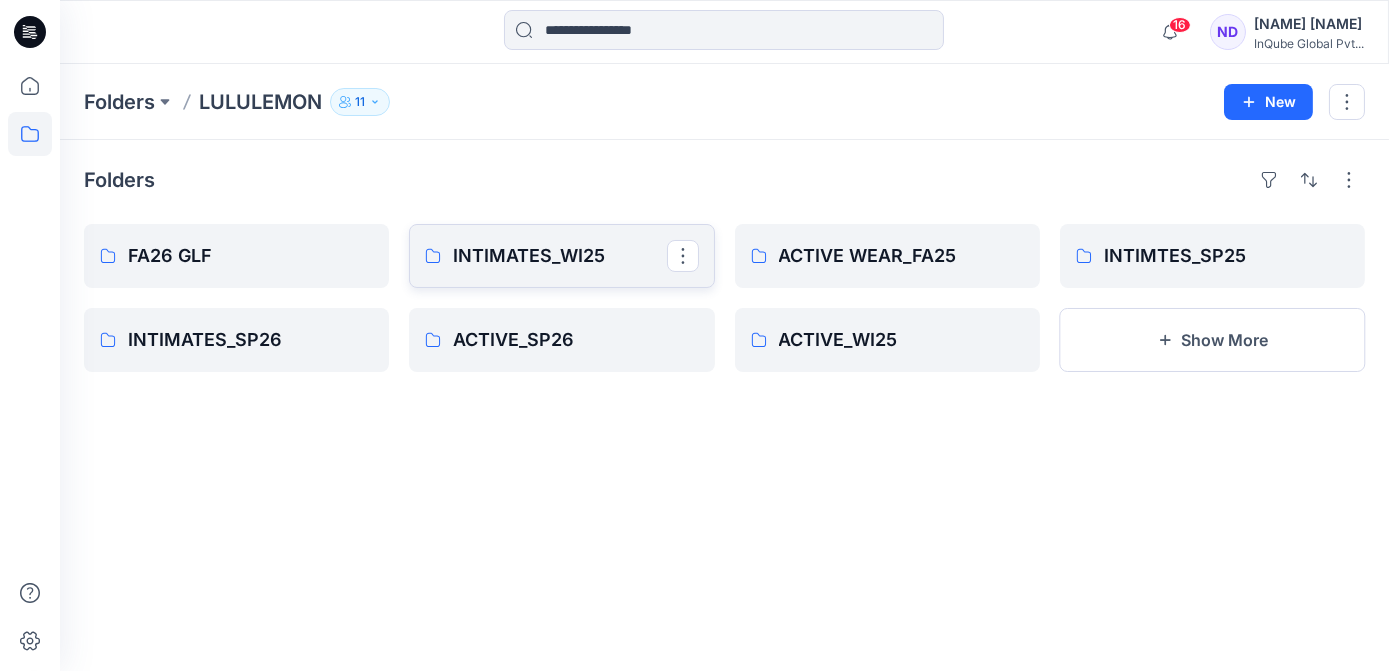 click on "INTIMATES_WI25" at bounding box center (559, 256) 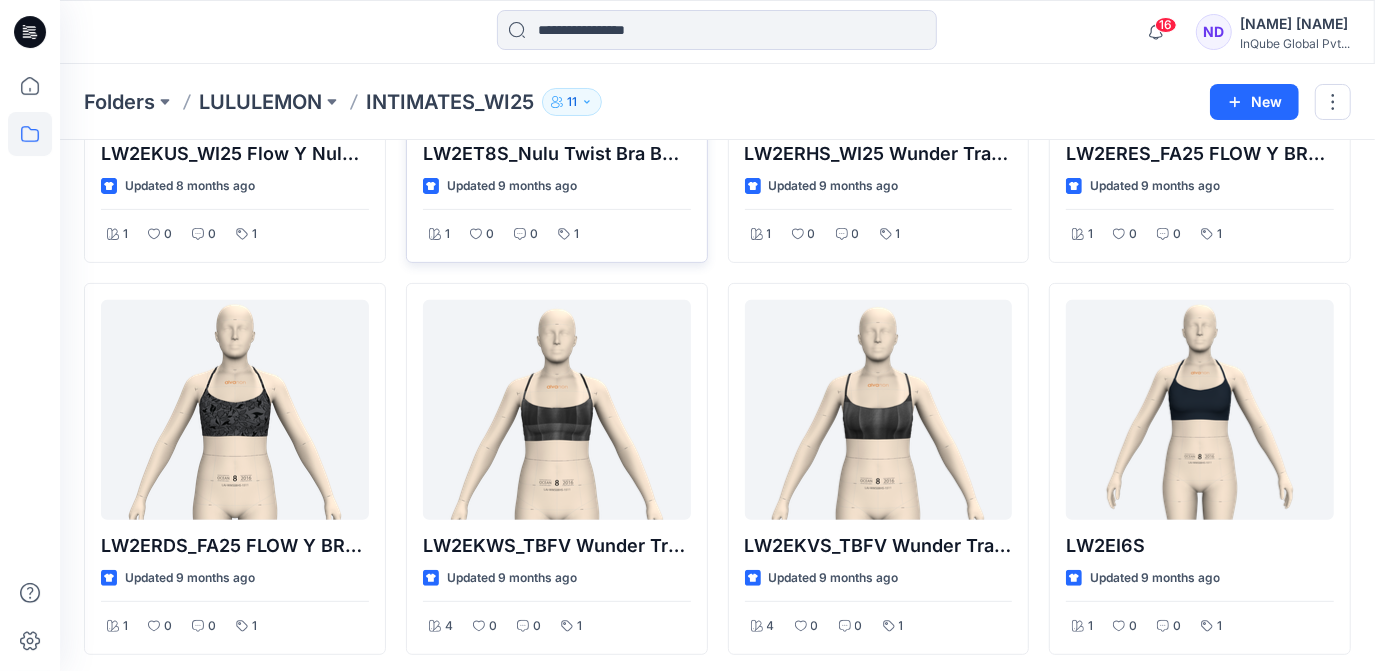 scroll, scrollTop: 338, scrollLeft: 0, axis: vertical 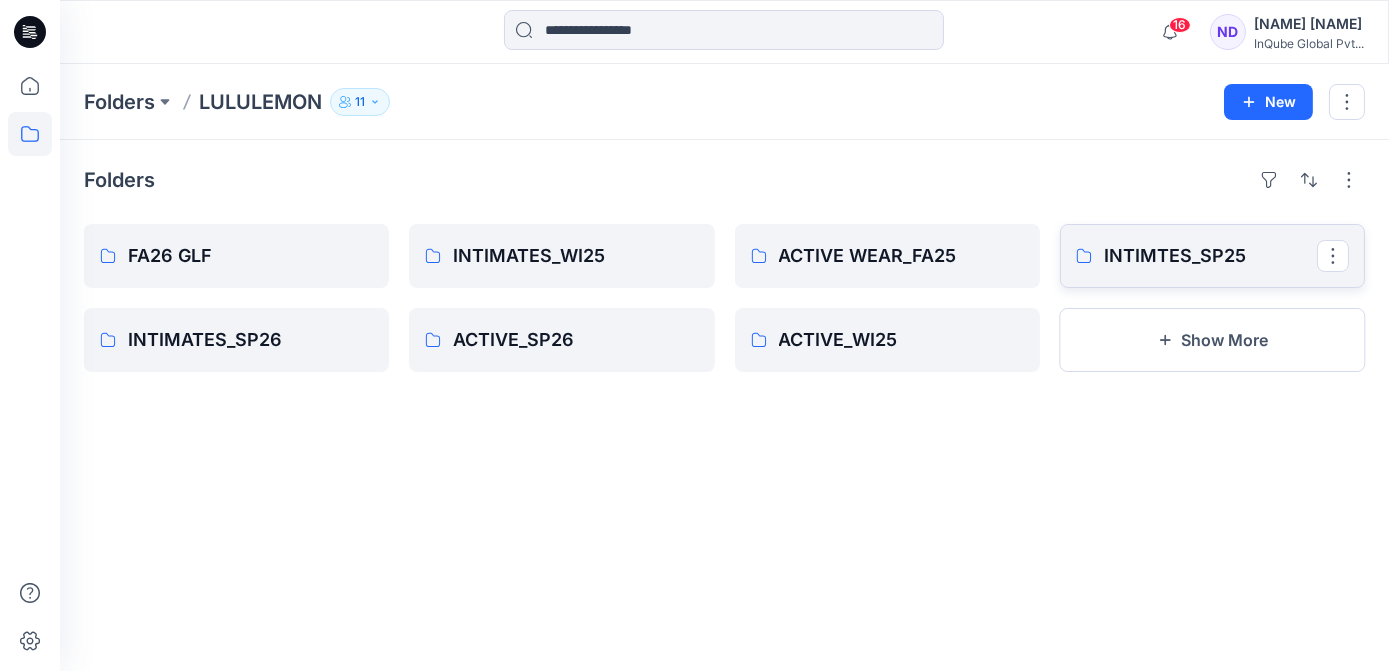 click on "INTIMTES_SP25" at bounding box center (1210, 256) 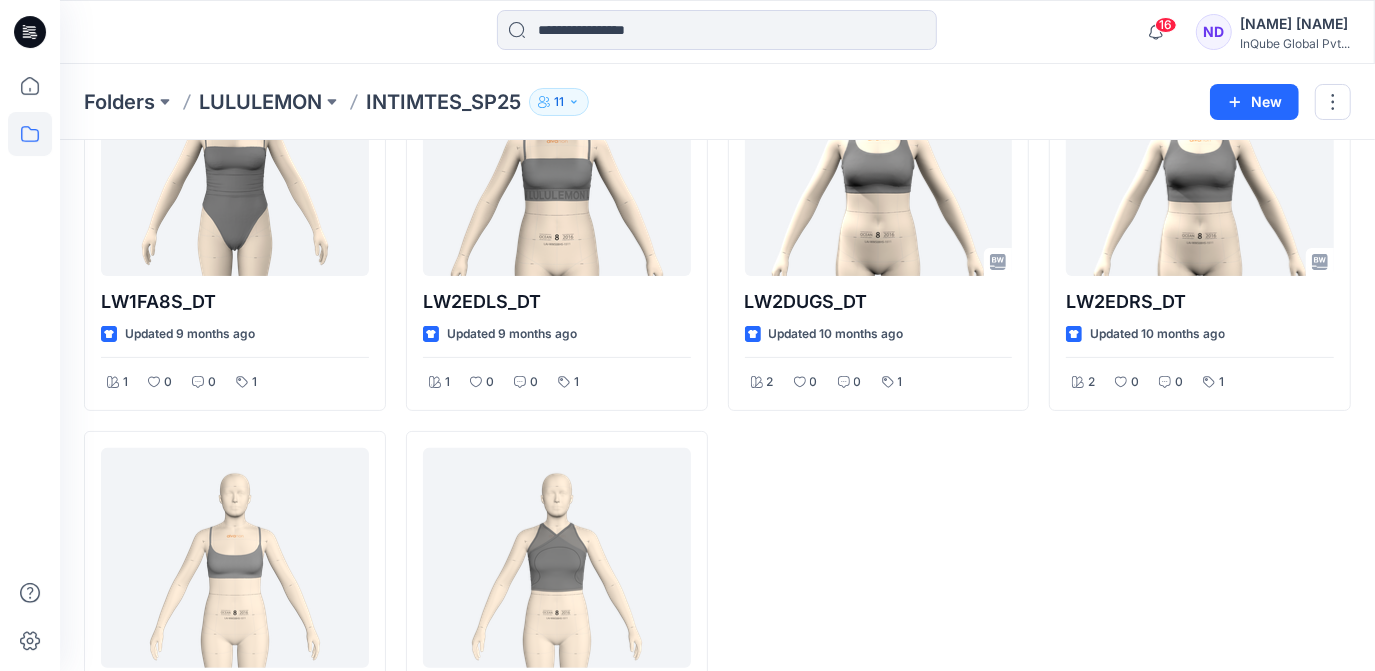 scroll, scrollTop: 0, scrollLeft: 0, axis: both 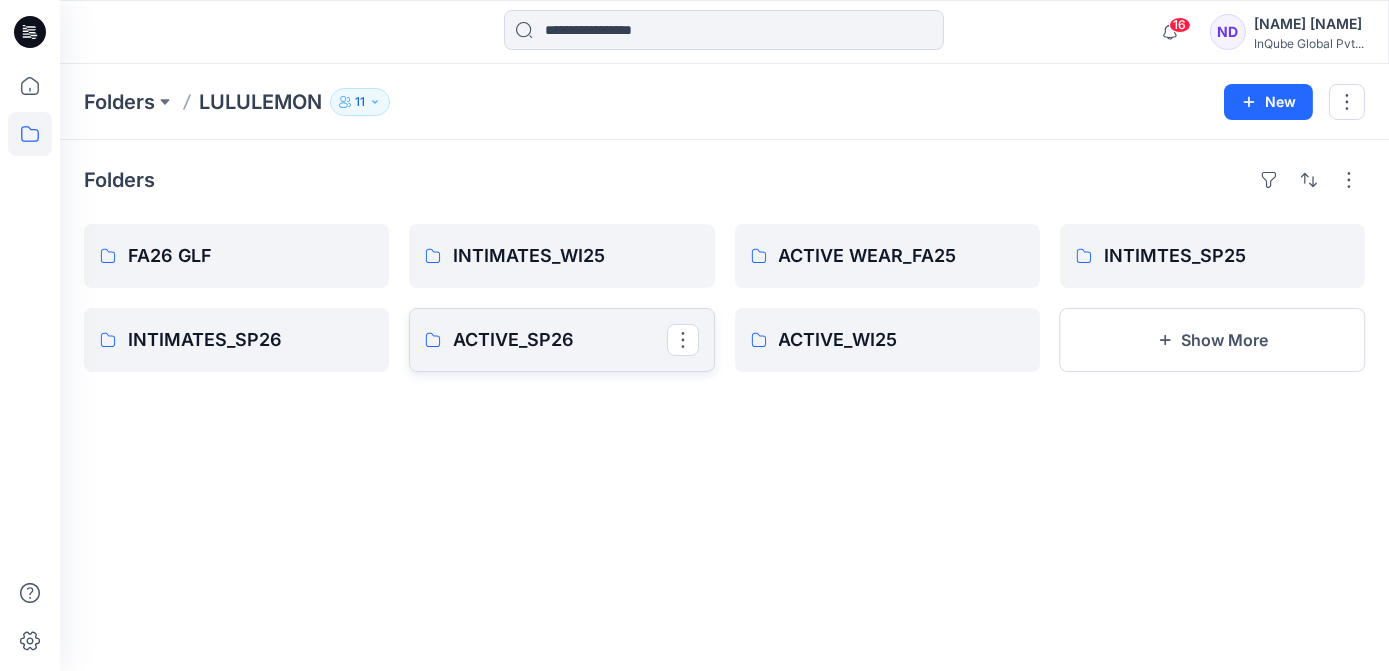 click on "ACTIVE_SP26" at bounding box center [561, 340] 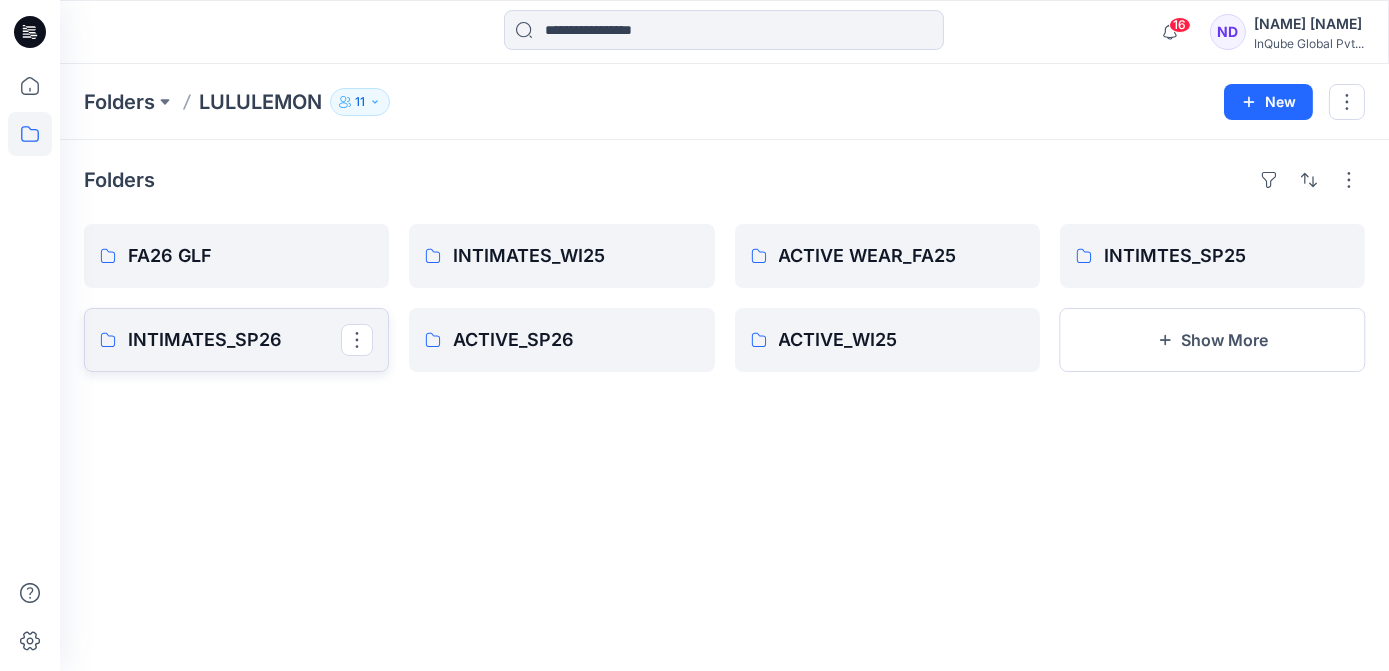 click on "INTIMATES_SP26" at bounding box center [236, 340] 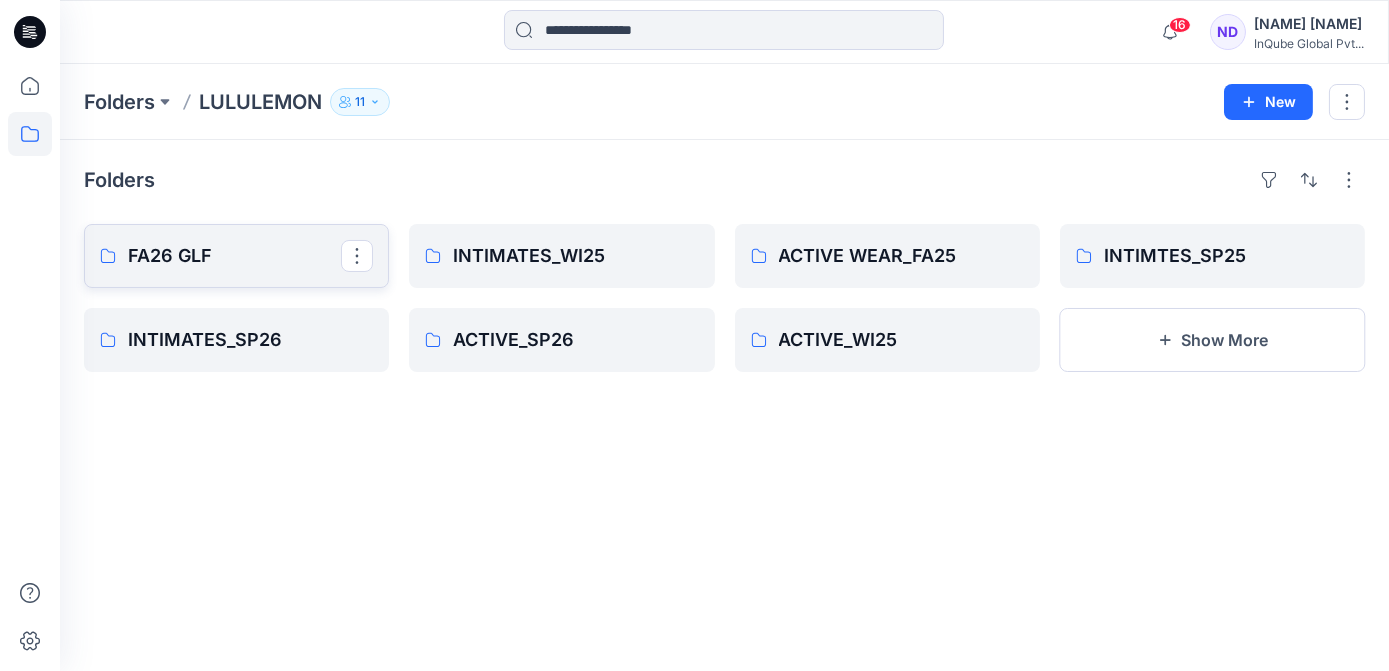 click on "FA26 GLF" at bounding box center [234, 256] 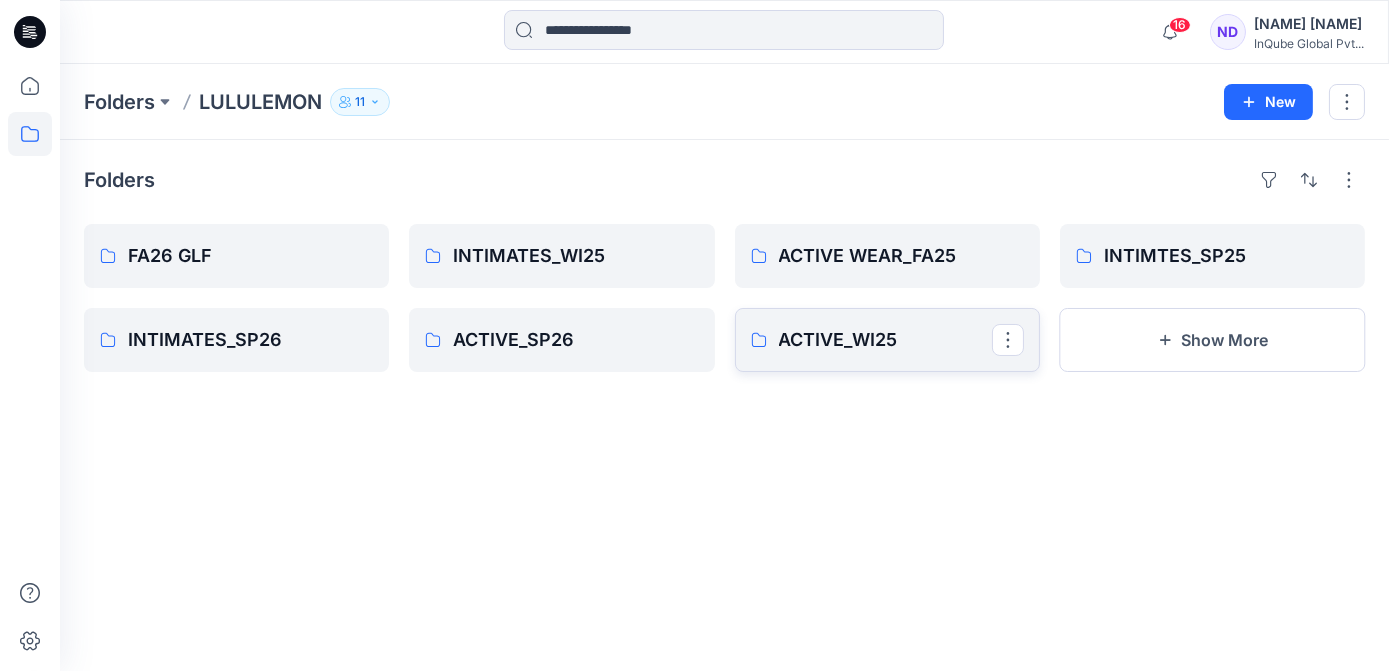 click on "ACTIVE_WI25" at bounding box center [885, 340] 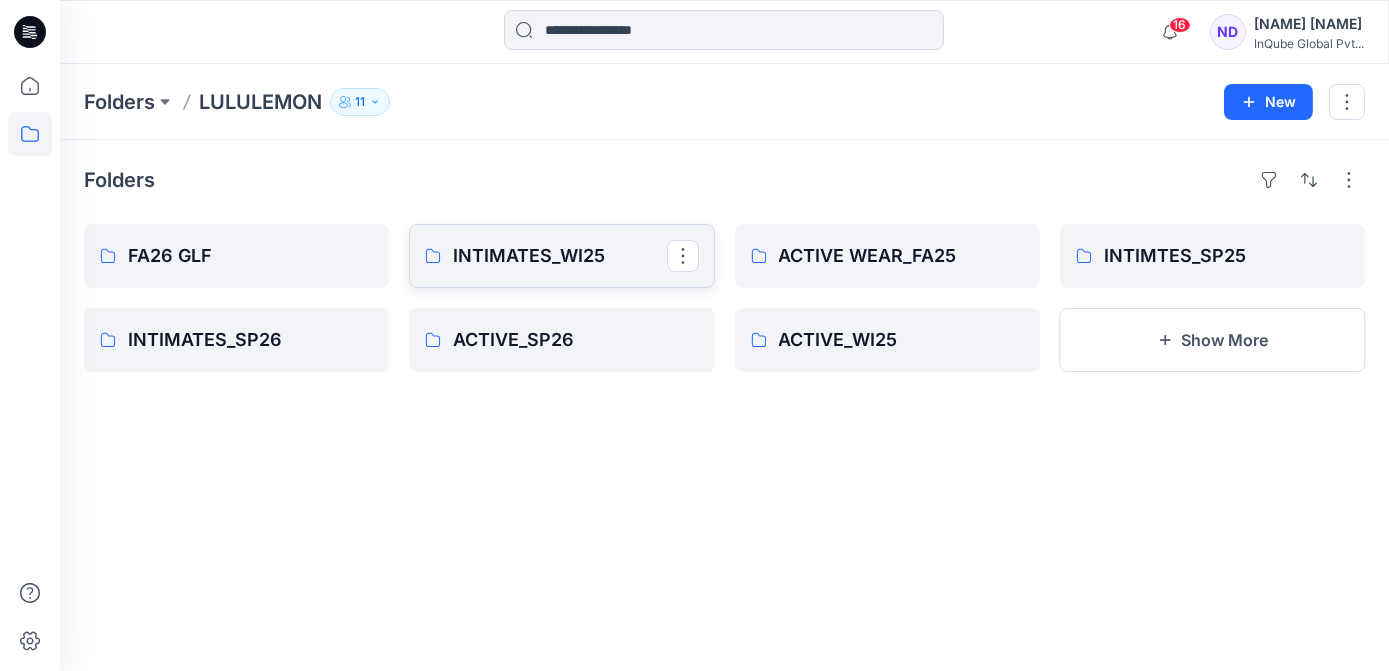click on "INTIMATES_WI25" at bounding box center (559, 256) 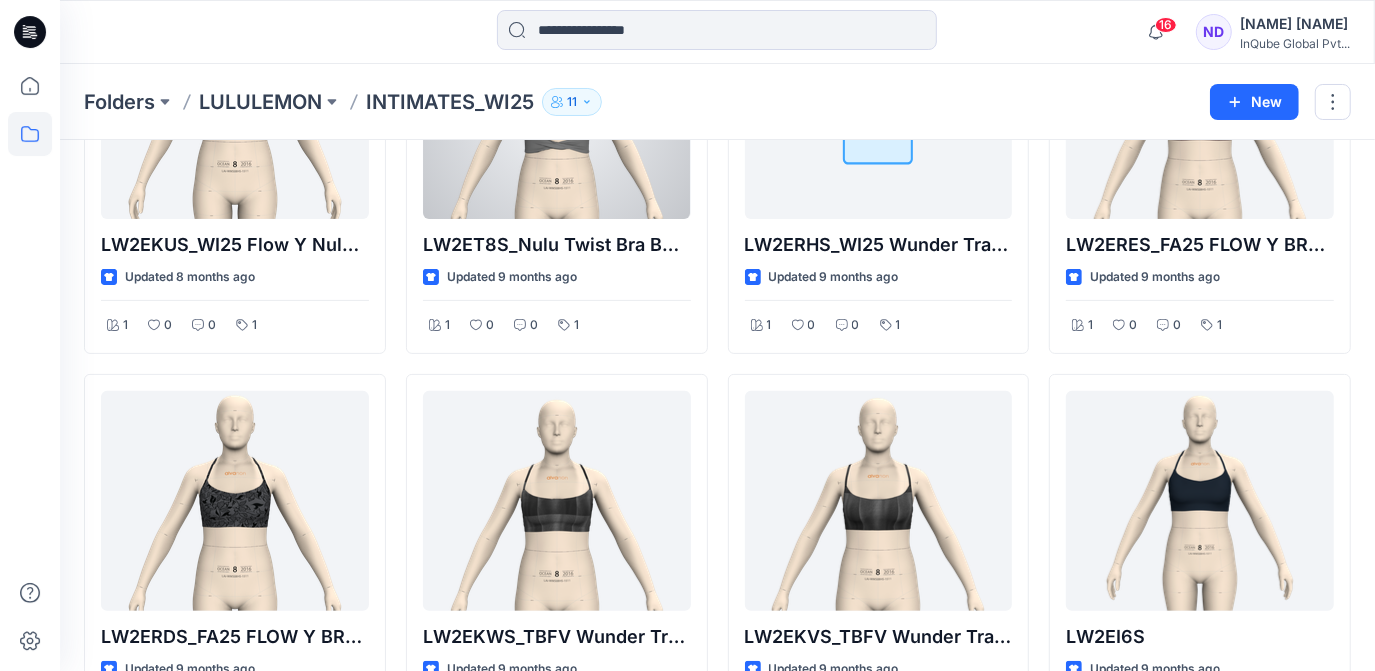 scroll, scrollTop: 338, scrollLeft: 0, axis: vertical 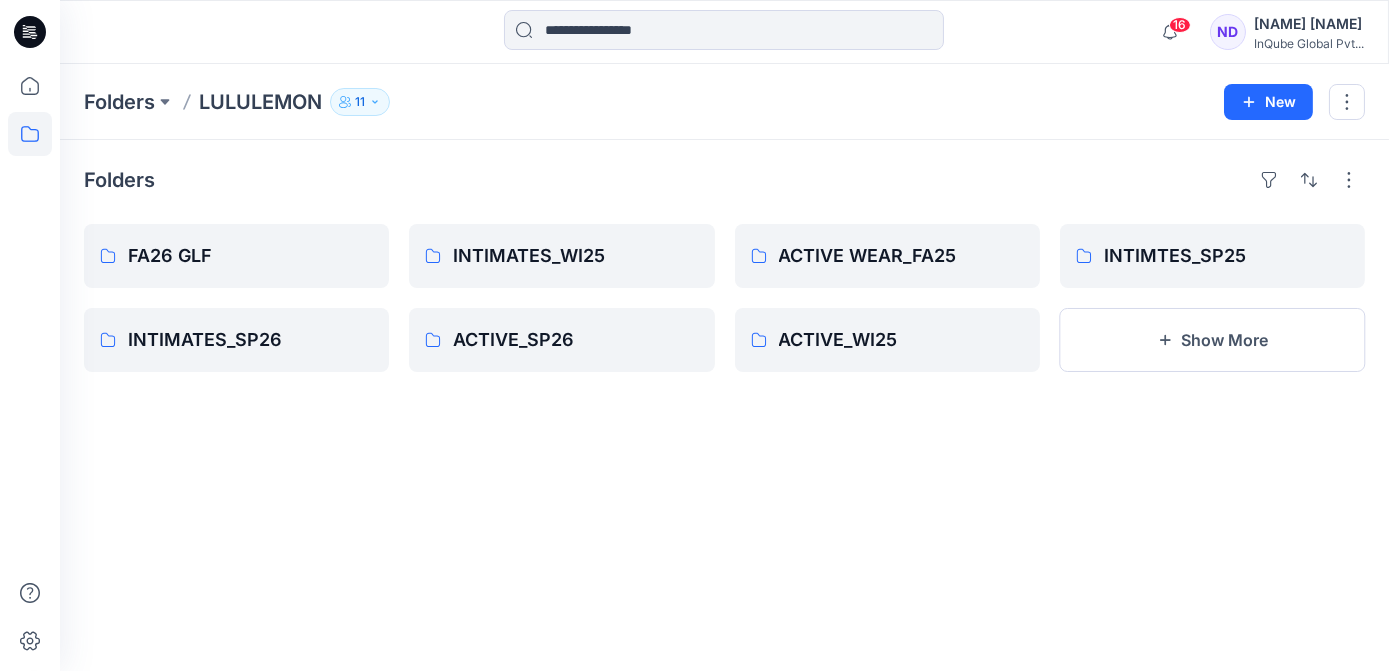 click on "LULULEMON" at bounding box center (260, 102) 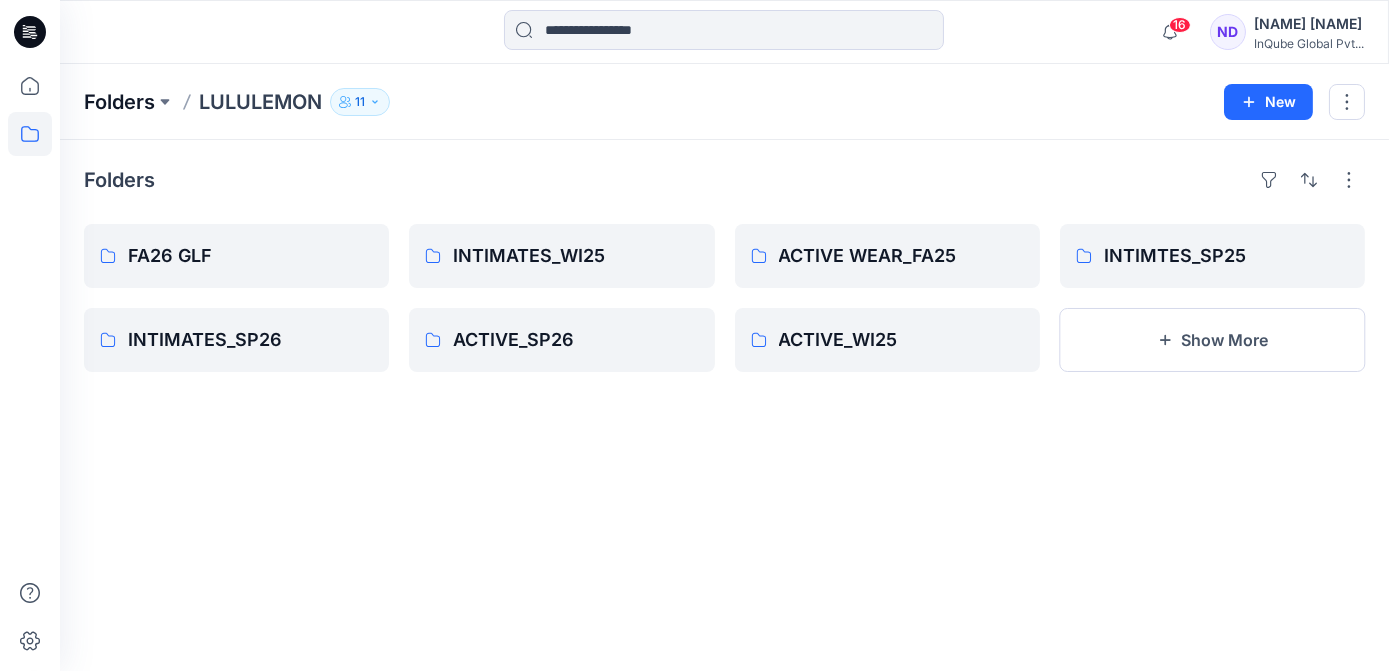 click on "Folders" at bounding box center (119, 102) 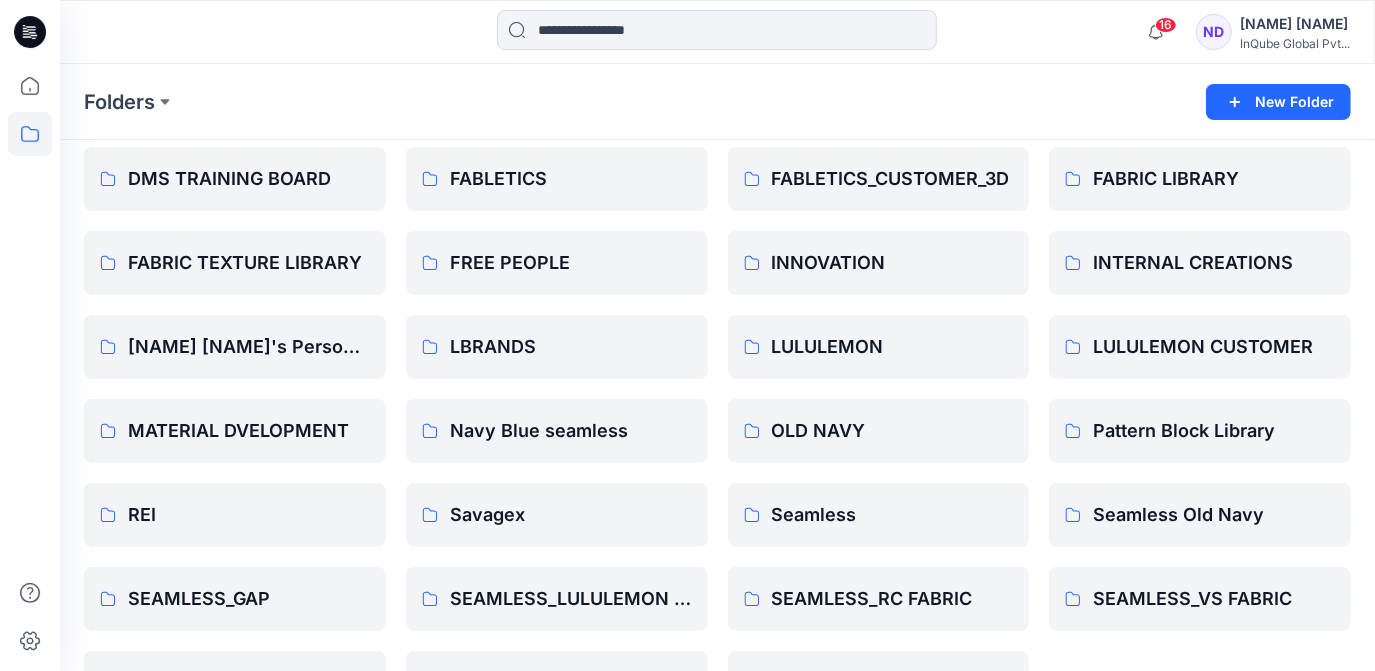 scroll, scrollTop: 272, scrollLeft: 0, axis: vertical 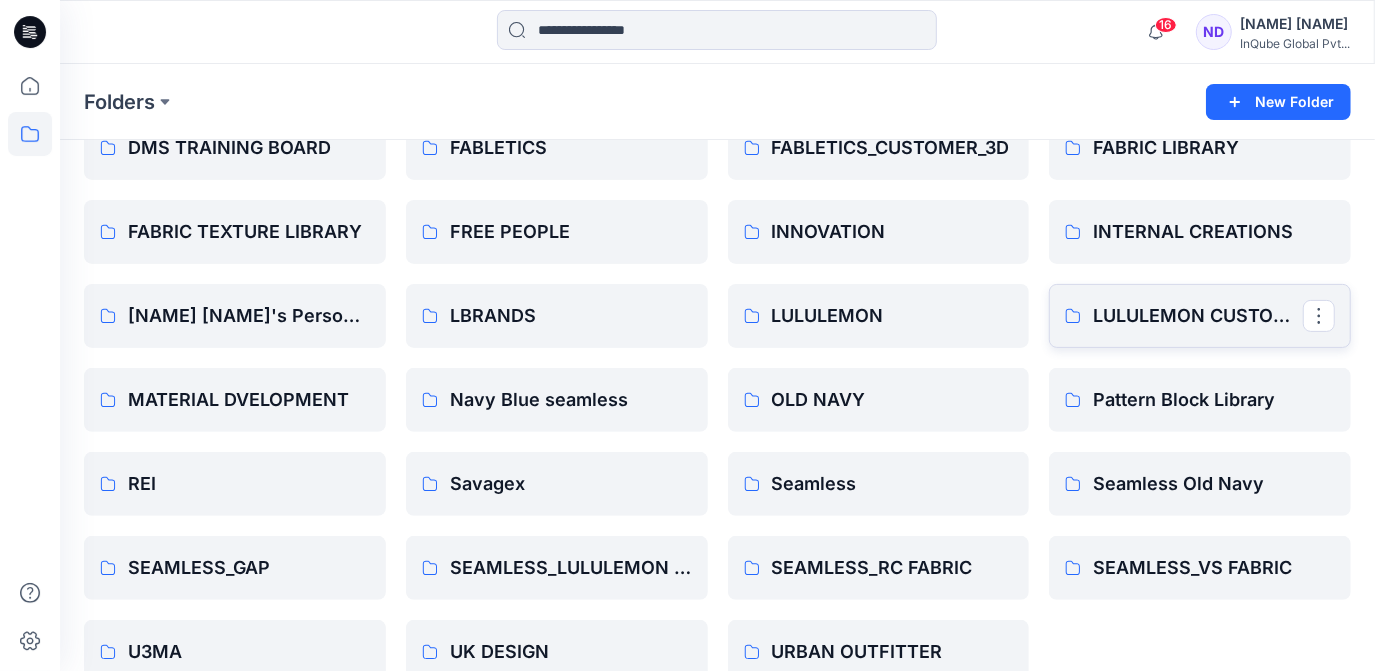 click on "LULULEMON CUSTOMER" at bounding box center (1198, 316) 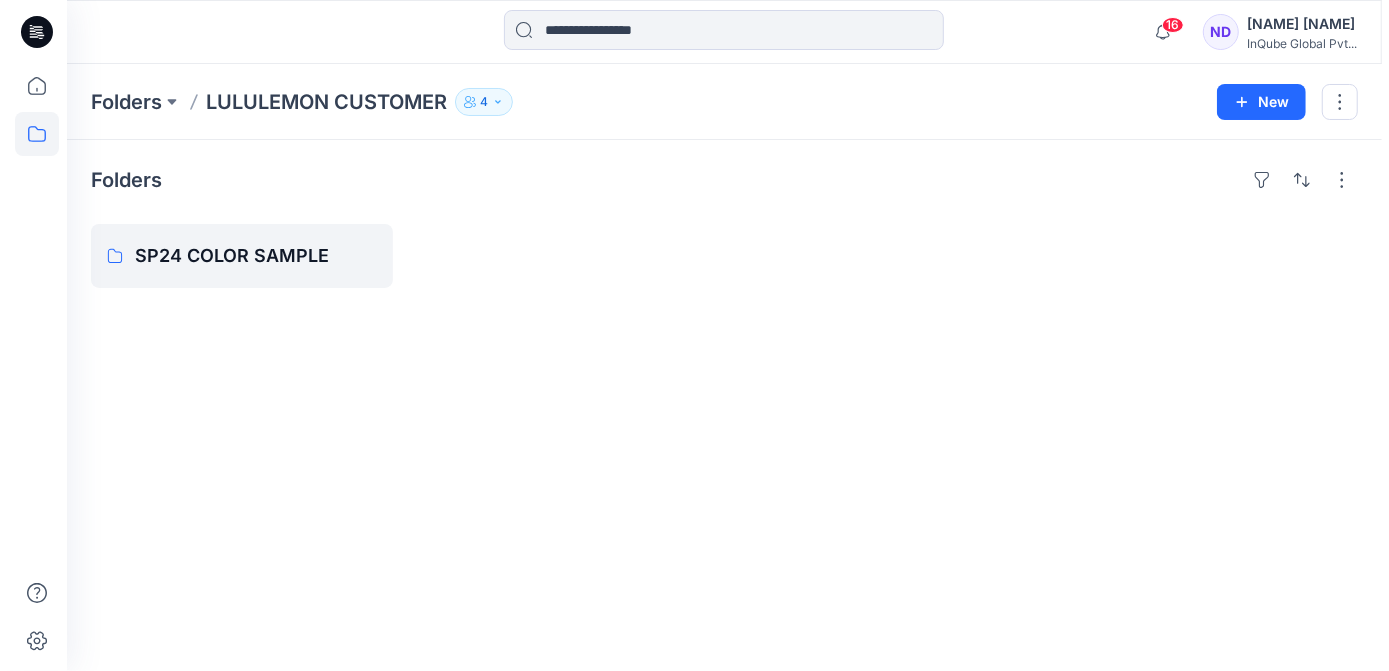scroll, scrollTop: 0, scrollLeft: 0, axis: both 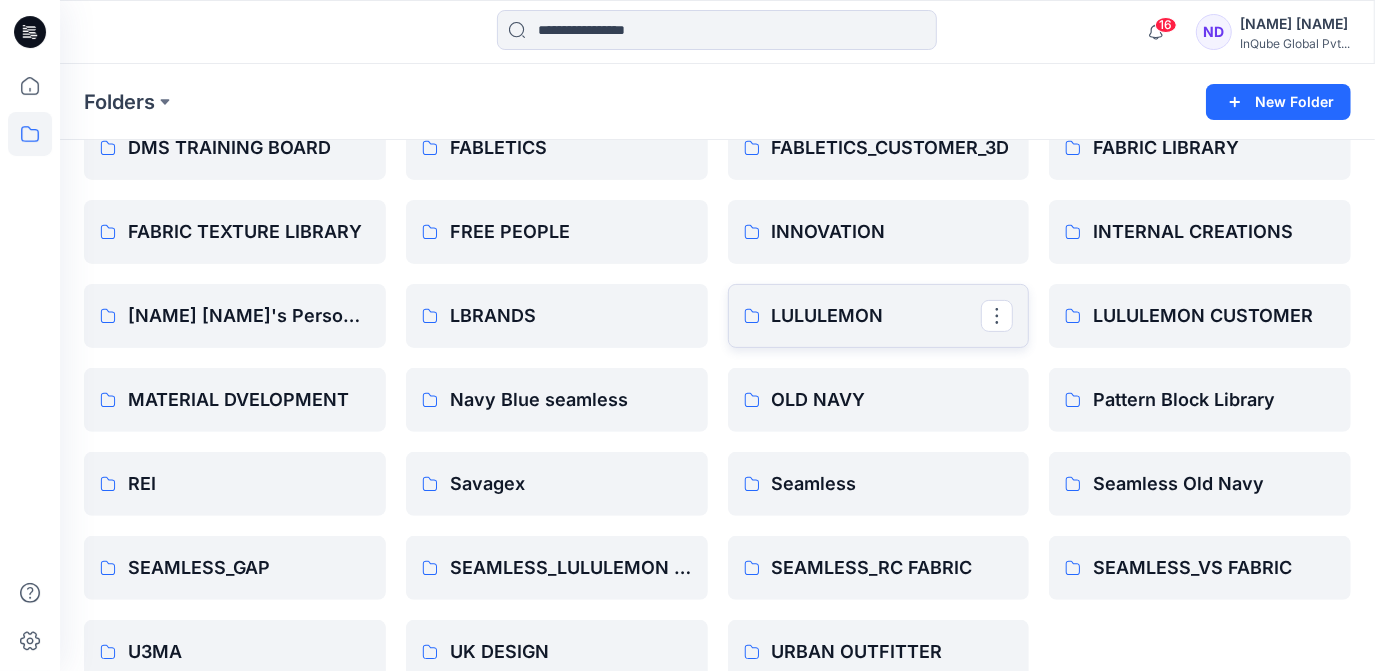 click on "LULULEMON" at bounding box center [877, 316] 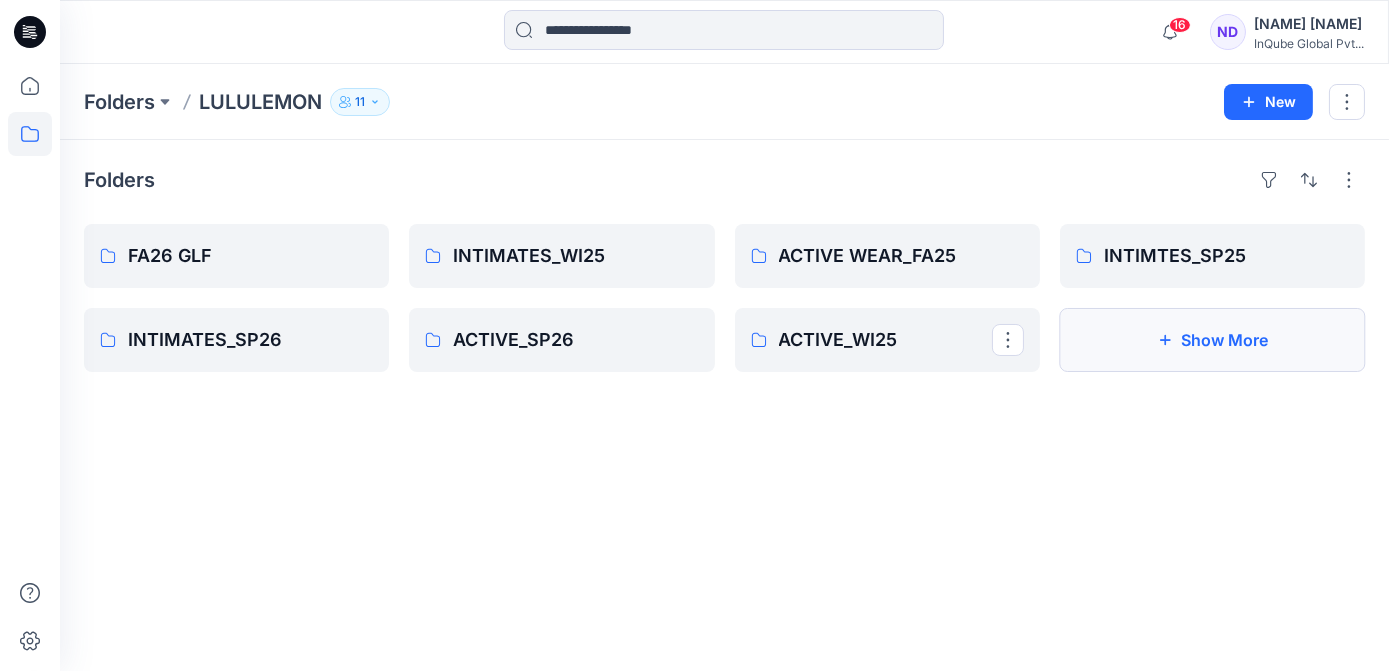 click 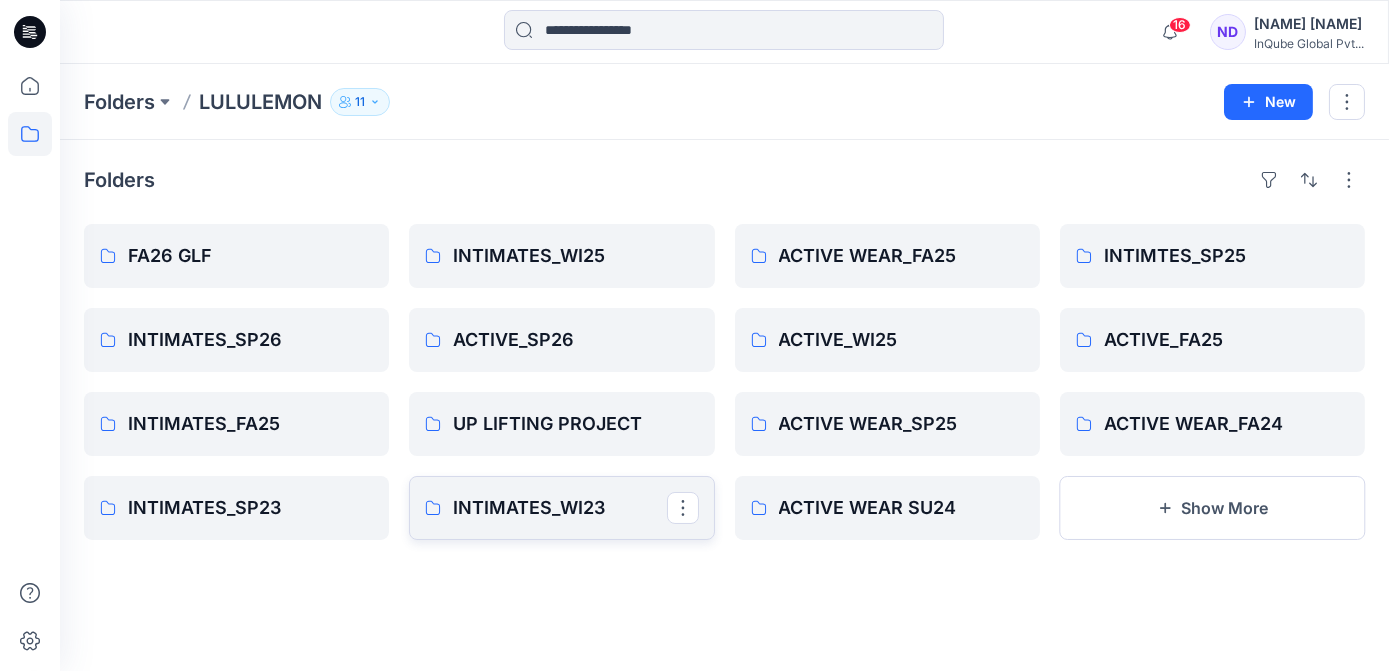 click on "INTIMATES_WI23" at bounding box center (559, 508) 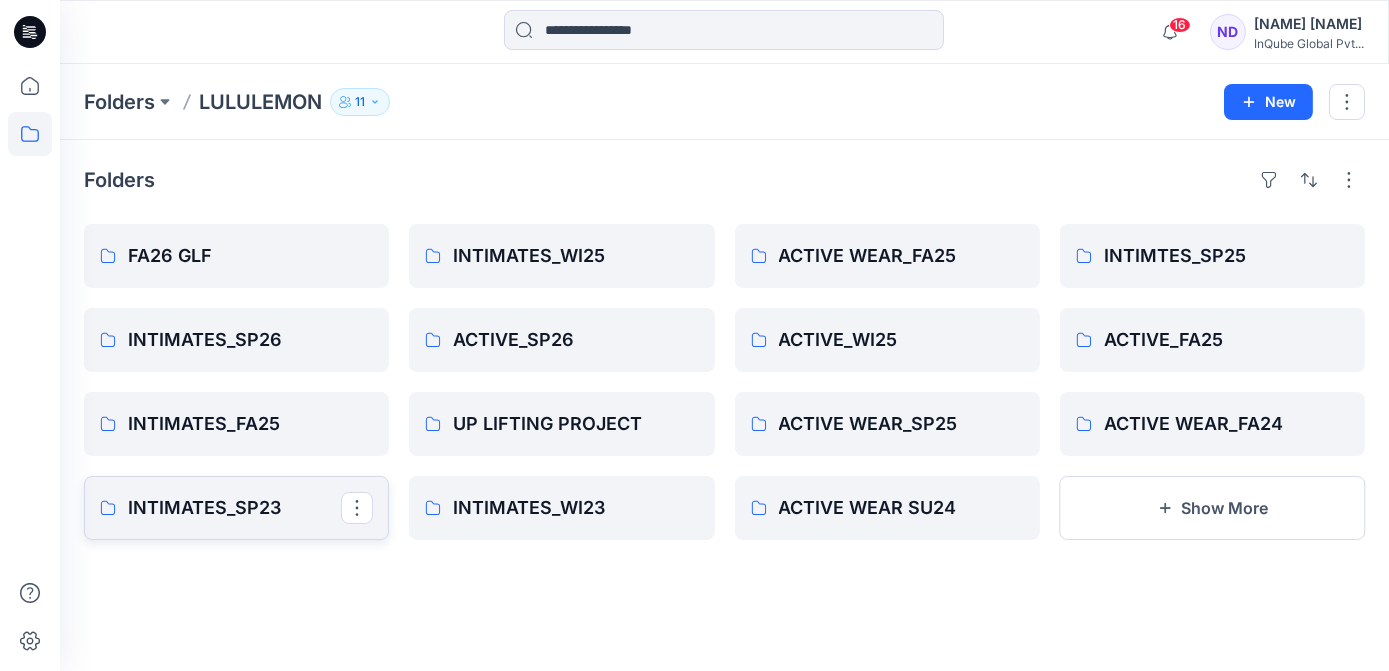 click on "INTIMATES_SP23" at bounding box center (234, 508) 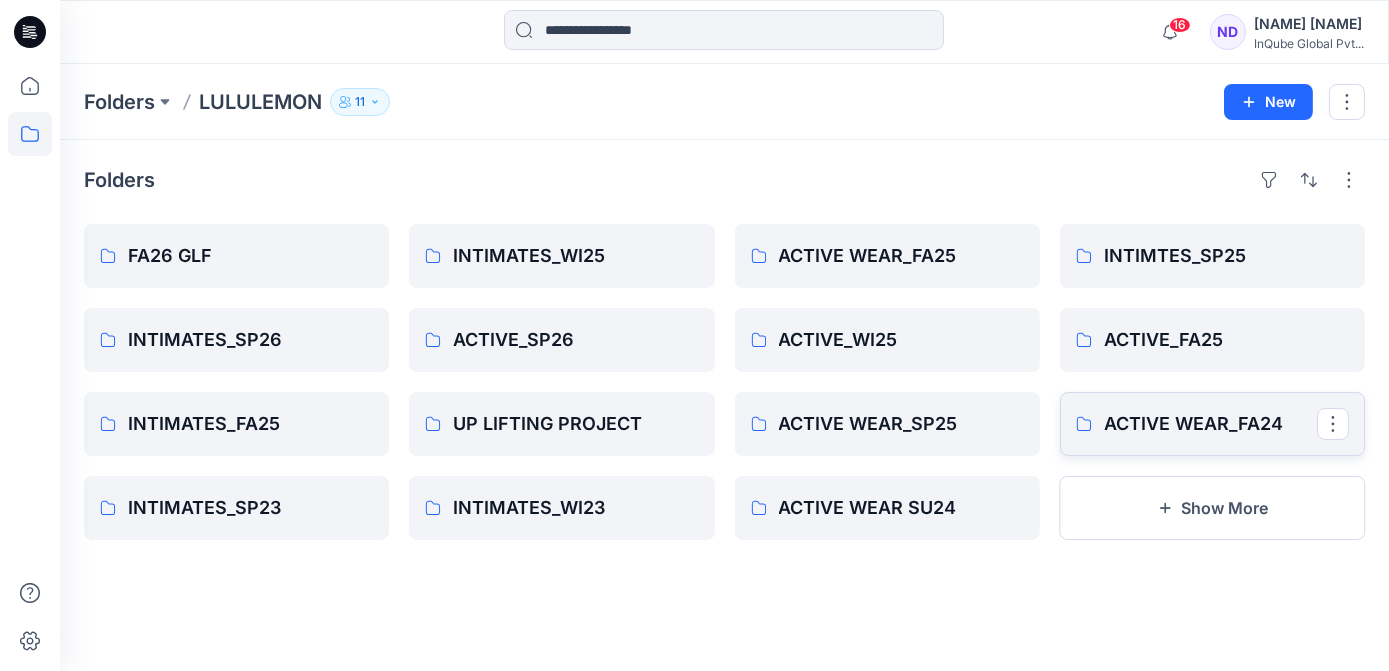 click on "ACTIVE WEAR_FA24" at bounding box center [1210, 424] 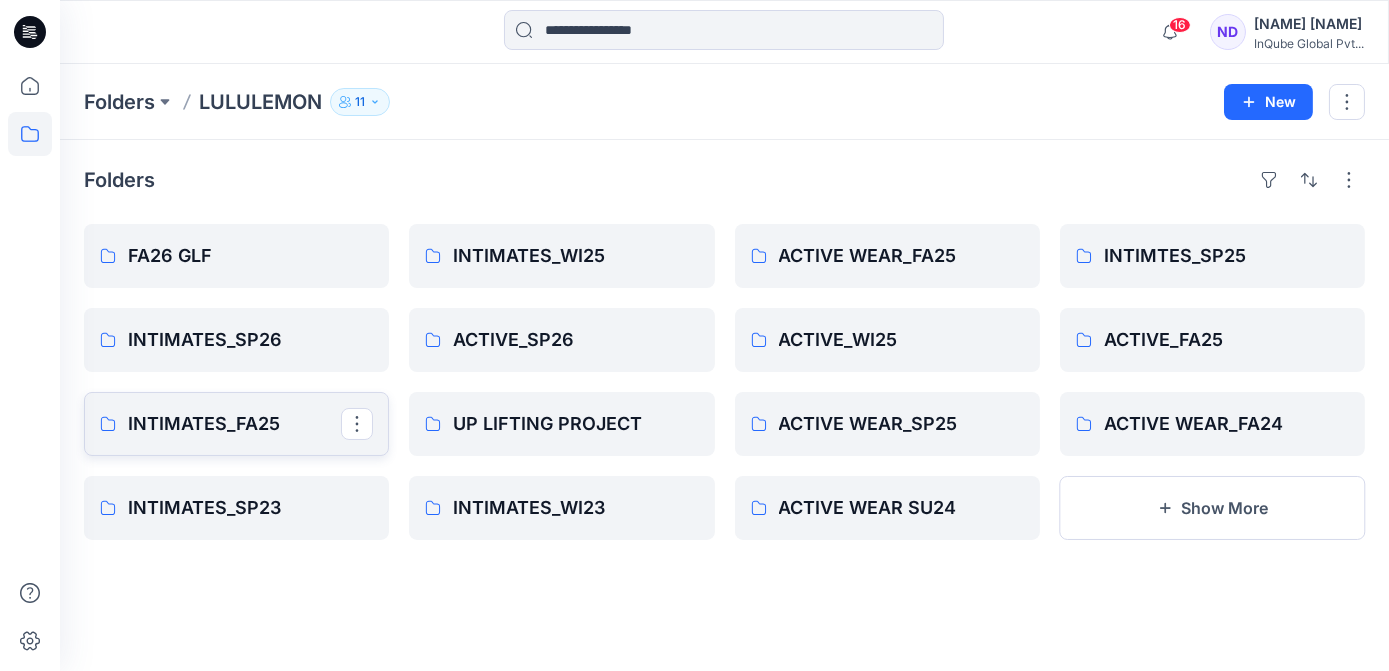 click on "INTIMATES_FA25" at bounding box center (234, 424) 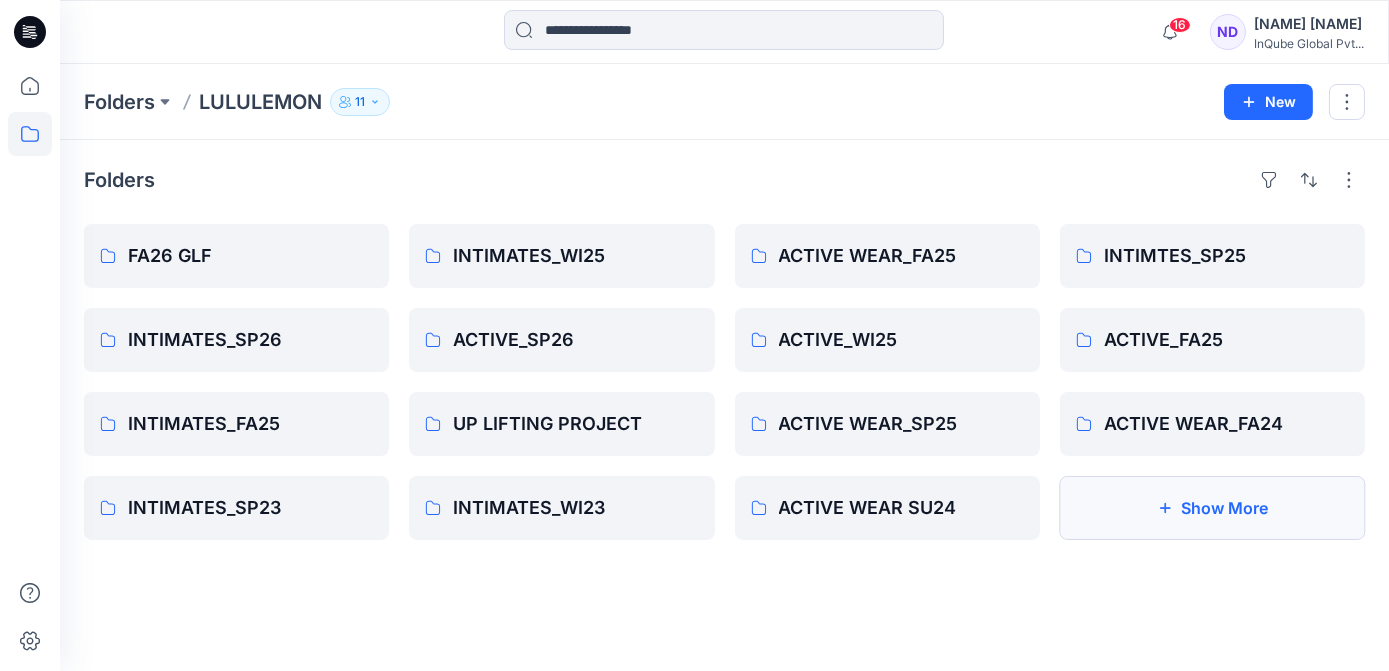 click on "Show More" at bounding box center (1212, 508) 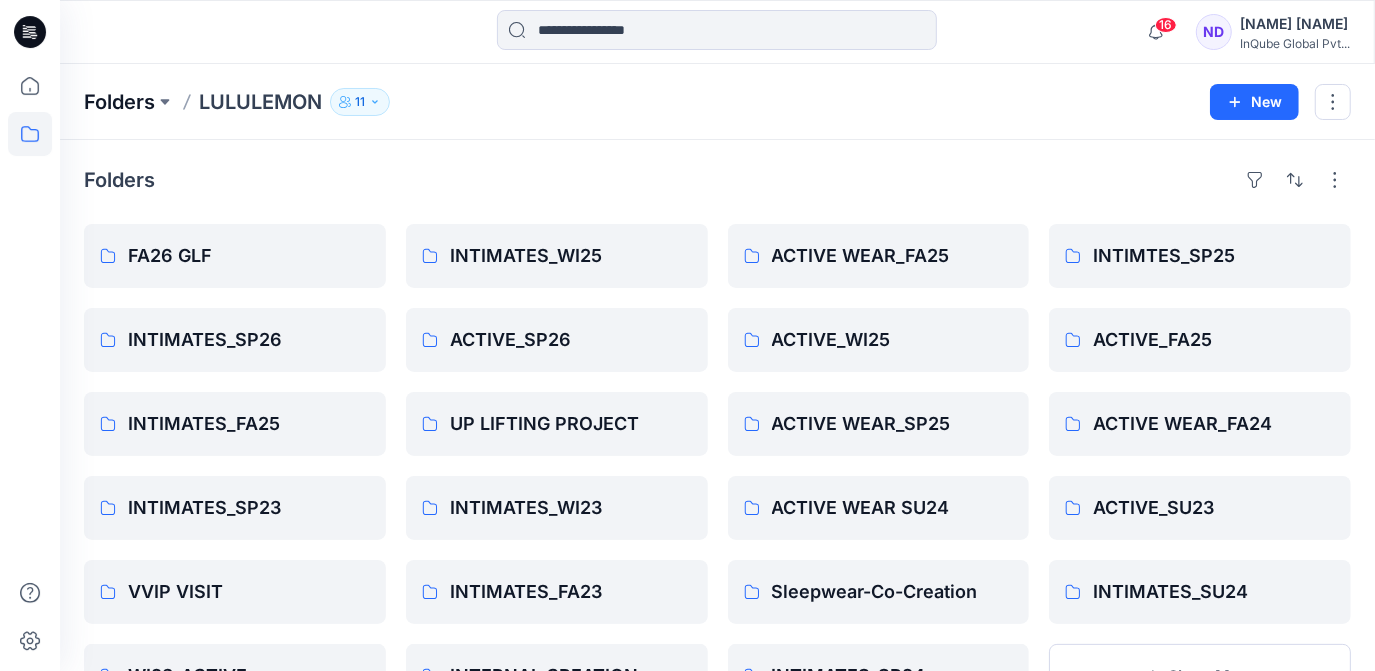 click on "Folders" at bounding box center (119, 102) 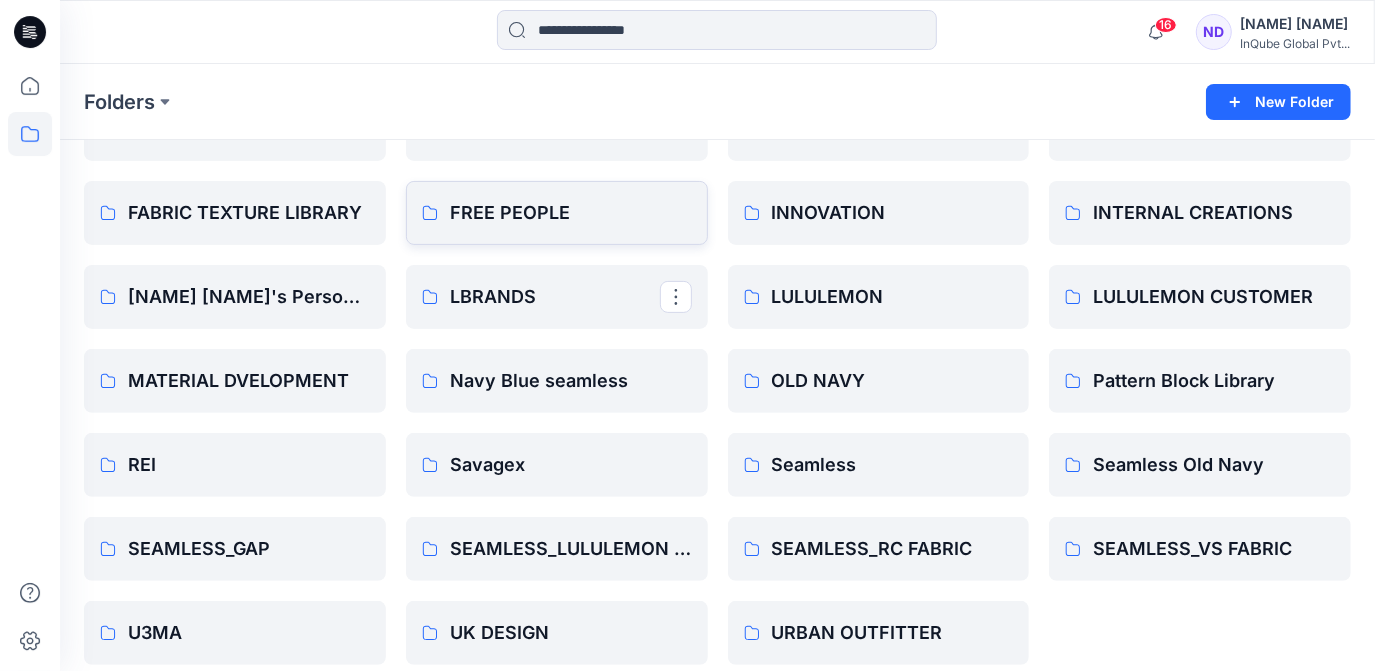 scroll, scrollTop: 309, scrollLeft: 0, axis: vertical 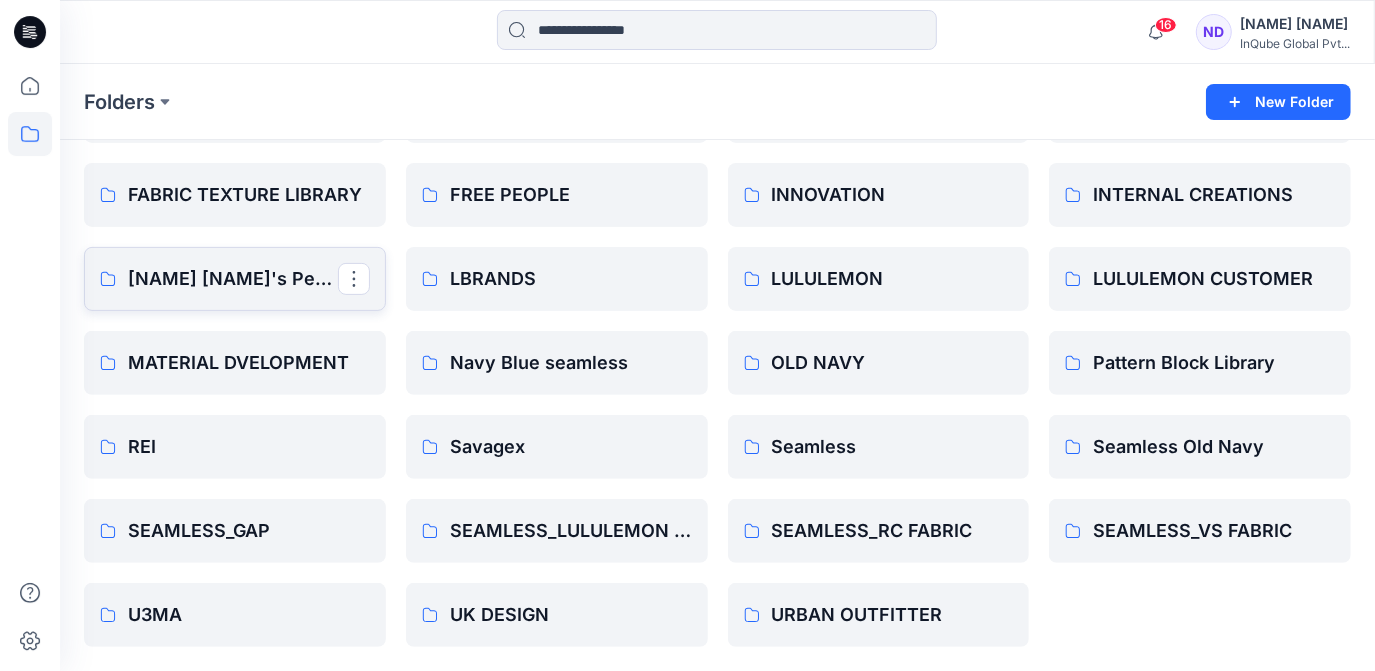 click on "[NAME] [NAME]'s Personal Zone" at bounding box center (233, 279) 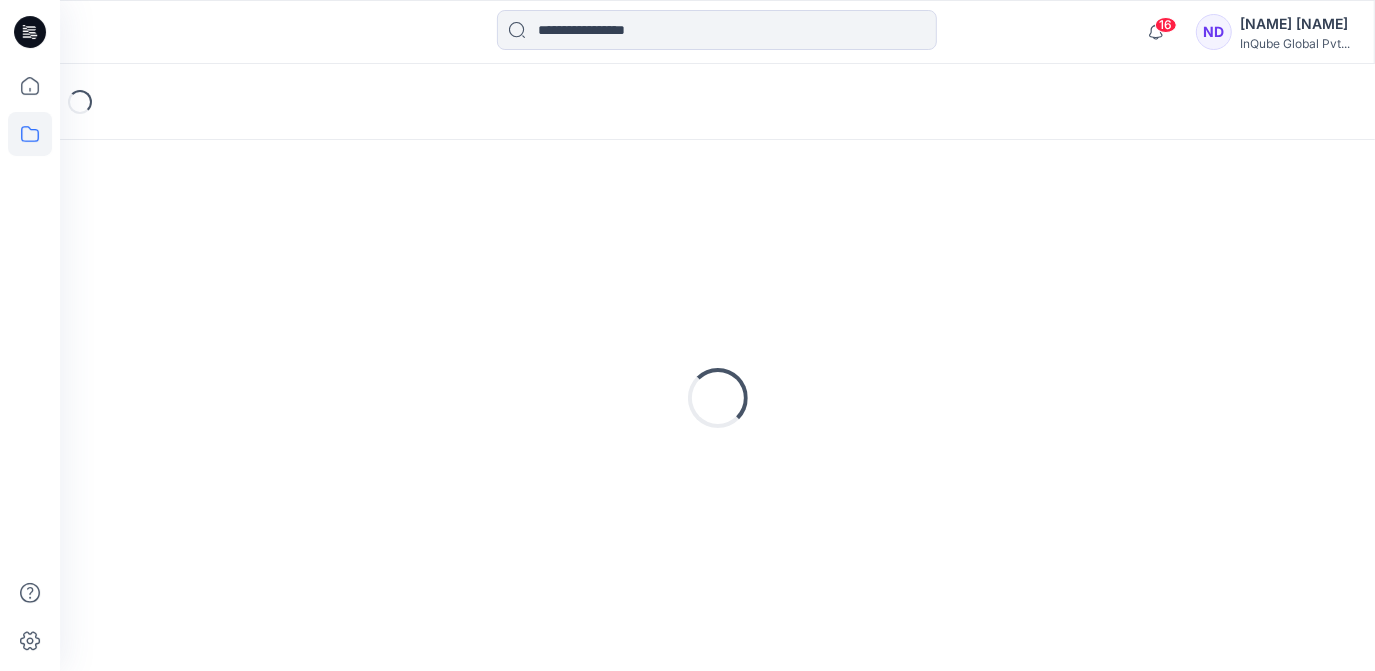 scroll, scrollTop: 0, scrollLeft: 0, axis: both 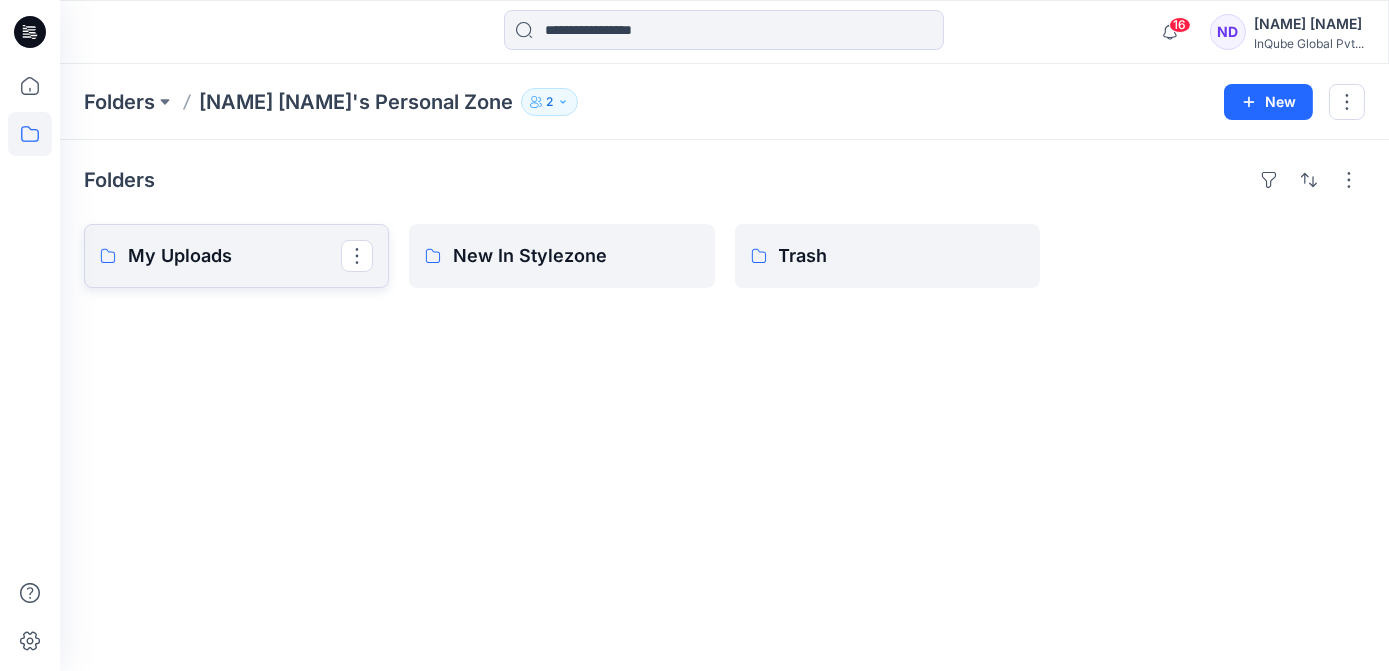 click on "My Uploads" at bounding box center [234, 256] 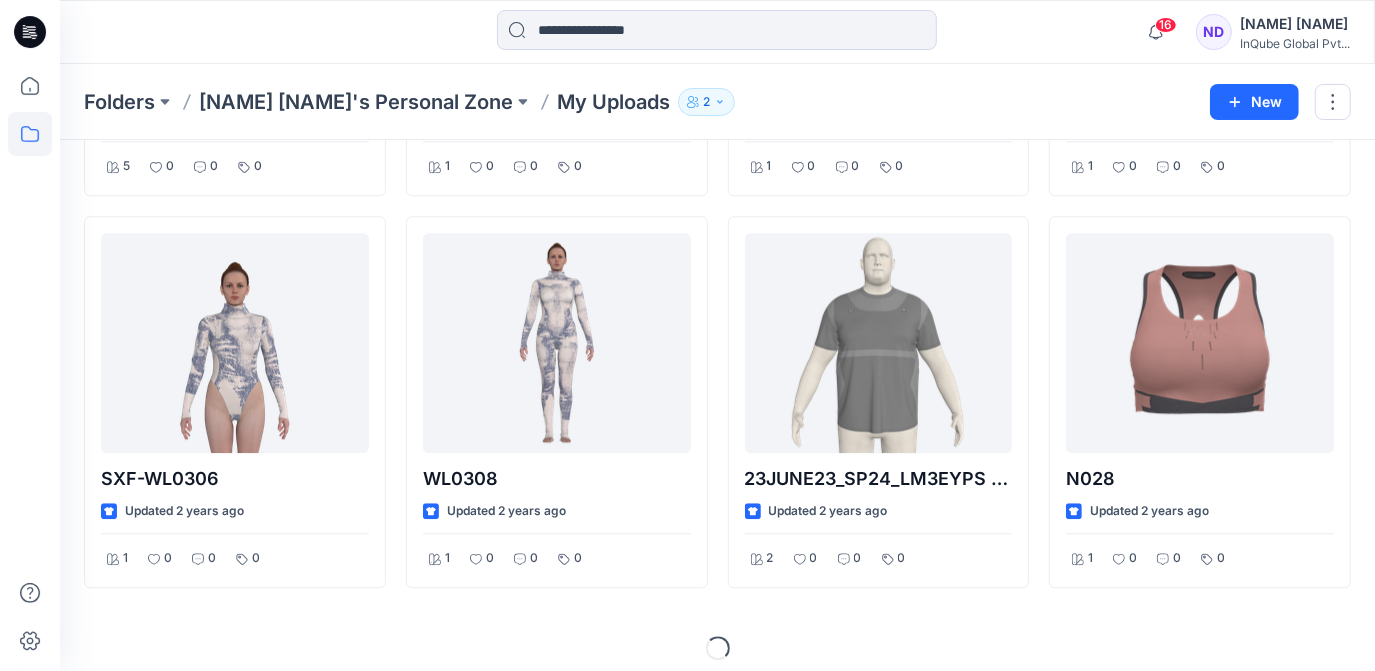 scroll, scrollTop: 3149, scrollLeft: 0, axis: vertical 